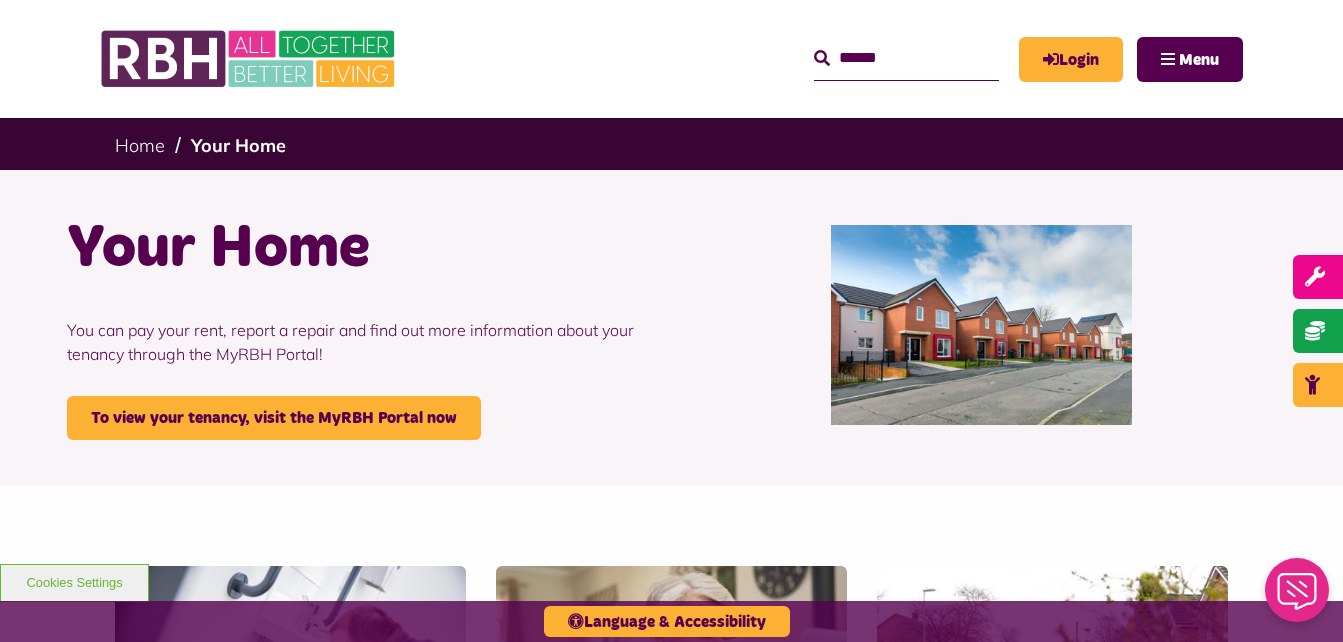 scroll, scrollTop: 0, scrollLeft: 0, axis: both 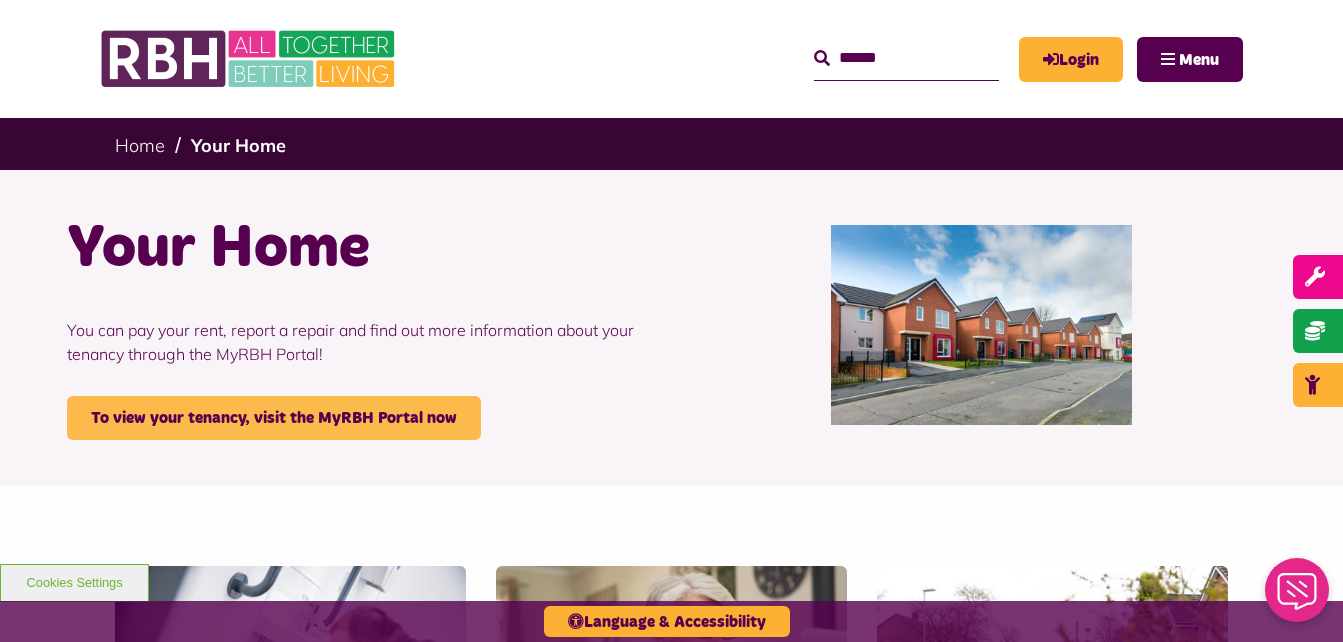 click on "To view your tenancy, visit the MyRBH Portal now" at bounding box center (274, 418) 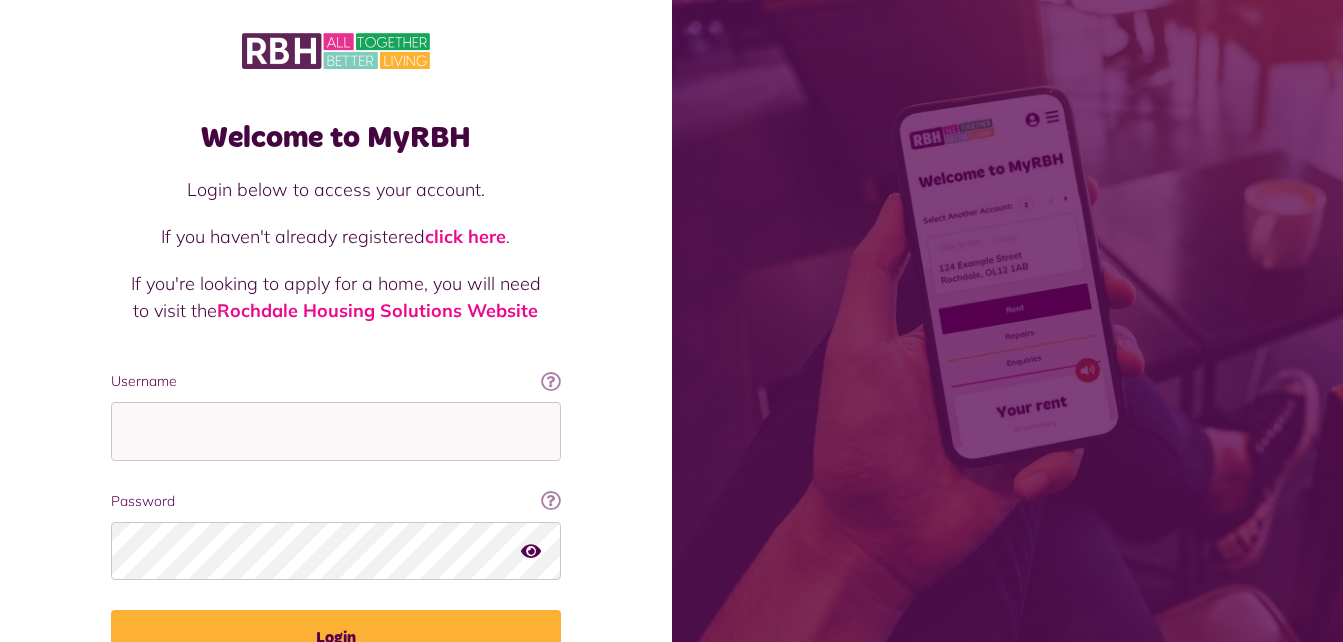 scroll, scrollTop: 0, scrollLeft: 0, axis: both 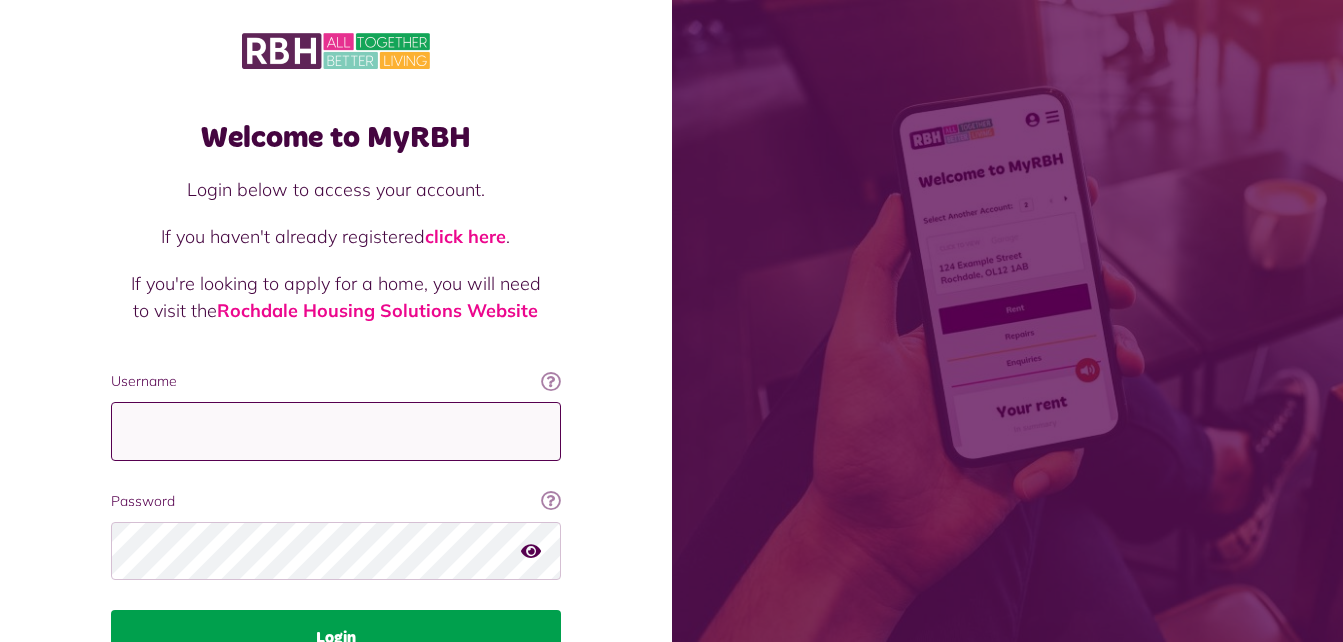 type on "**********" 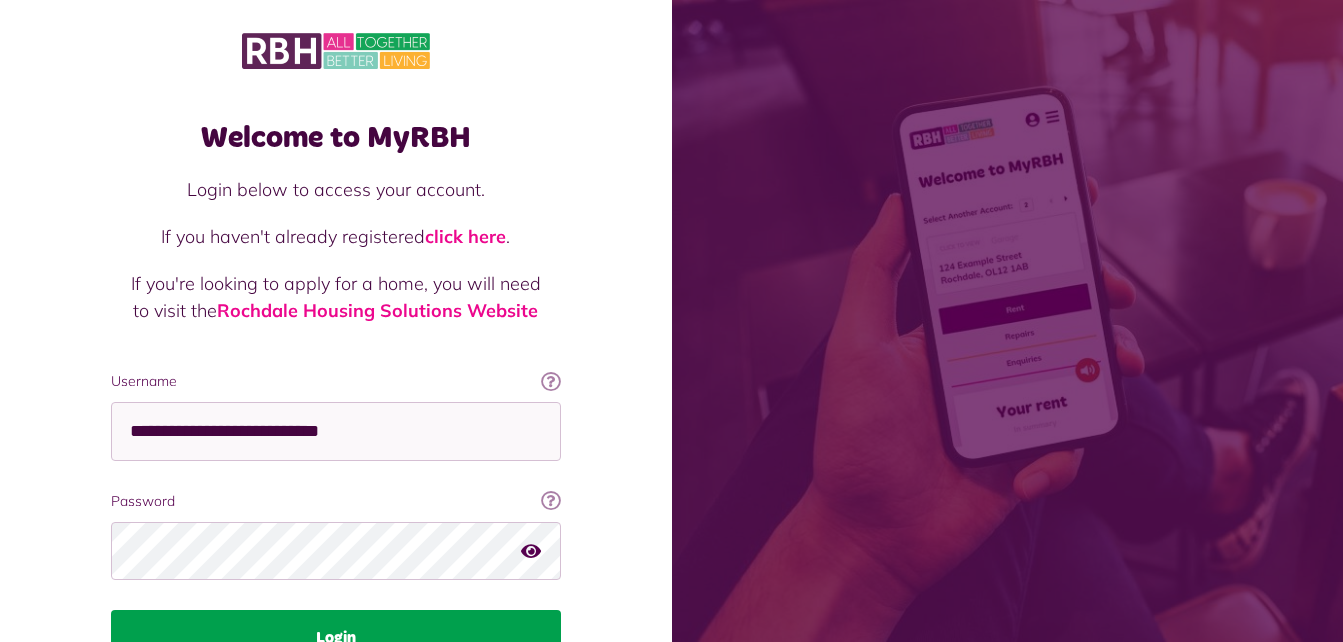click on "Login" at bounding box center [336, 638] 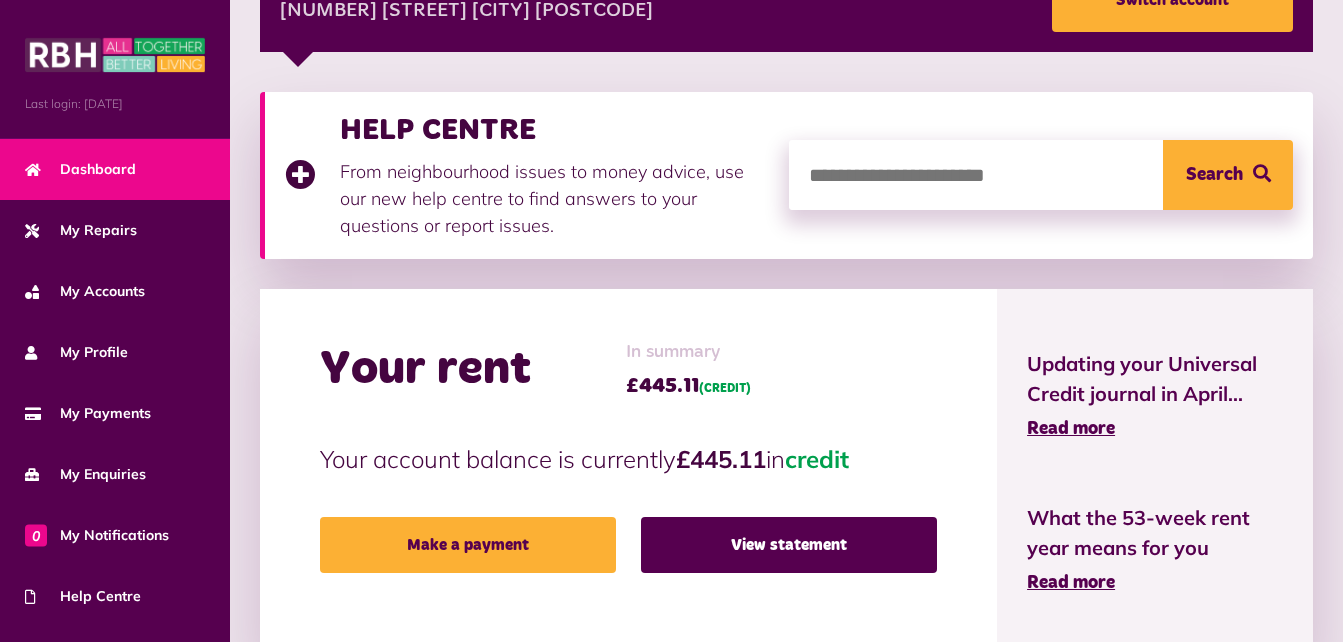 scroll, scrollTop: 360, scrollLeft: 0, axis: vertical 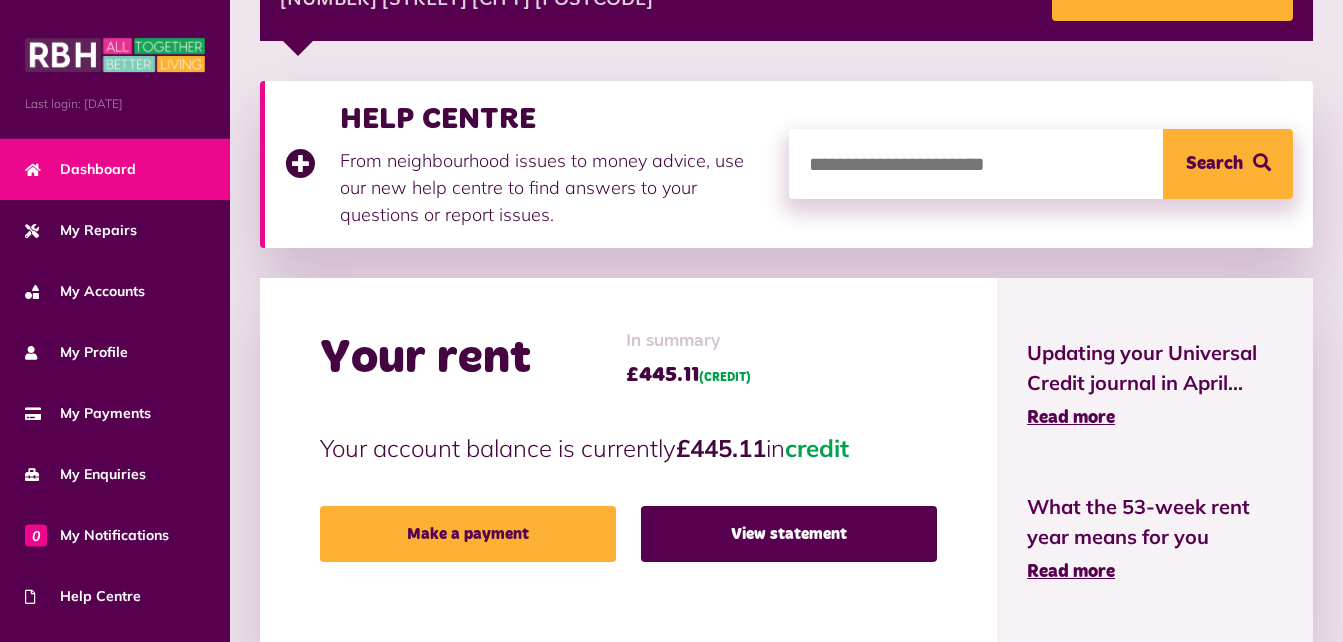 click on "HELP CENTRE
From neighbourhood issues to money advice, use our new help centre to find answers to your questions or report issues.
Search
Your rent
In summary
£445.11  (CREDIT)
Your account balance is currently  £445.11  in  credit
Make a payment
View statement
Updating your Universal Credit journal in April..." at bounding box center [786, 743] 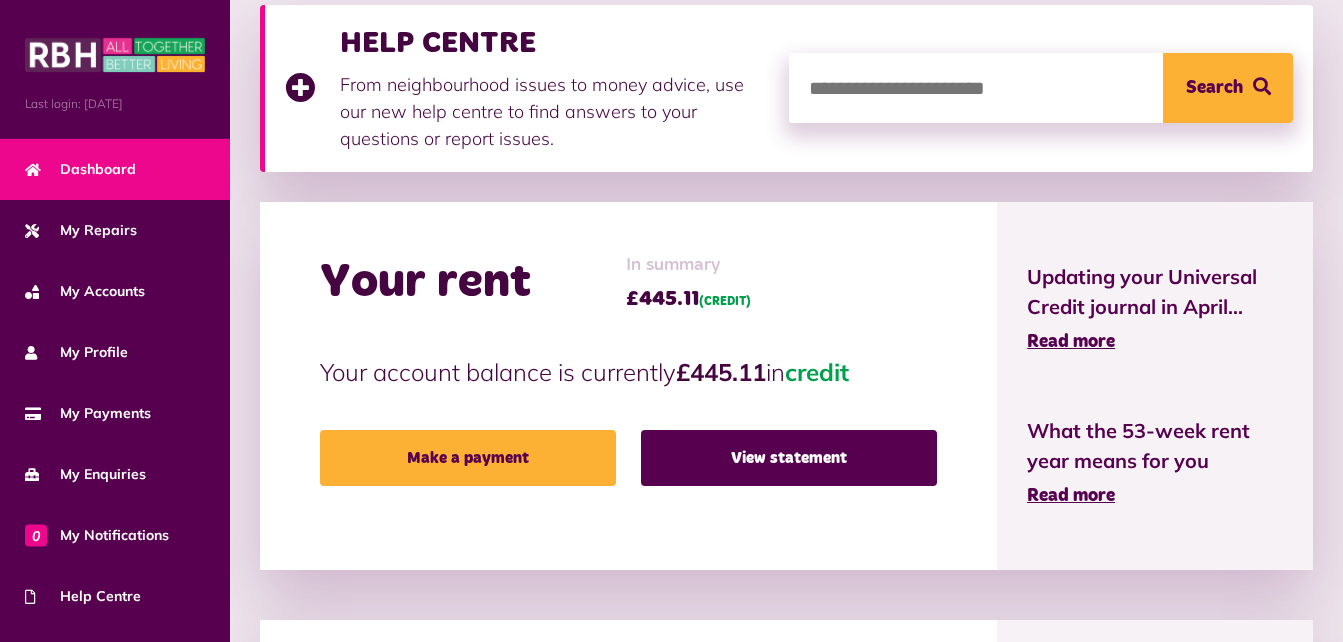 scroll, scrollTop: 480, scrollLeft: 0, axis: vertical 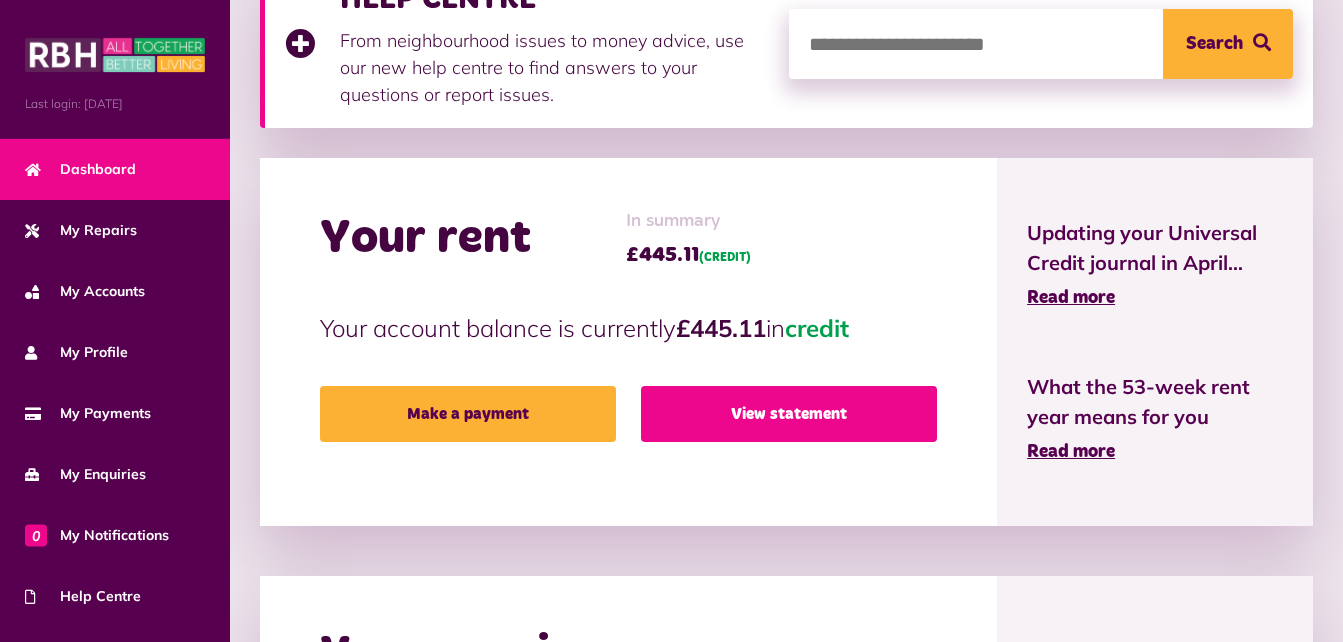 click on "View statement" at bounding box center [789, 414] 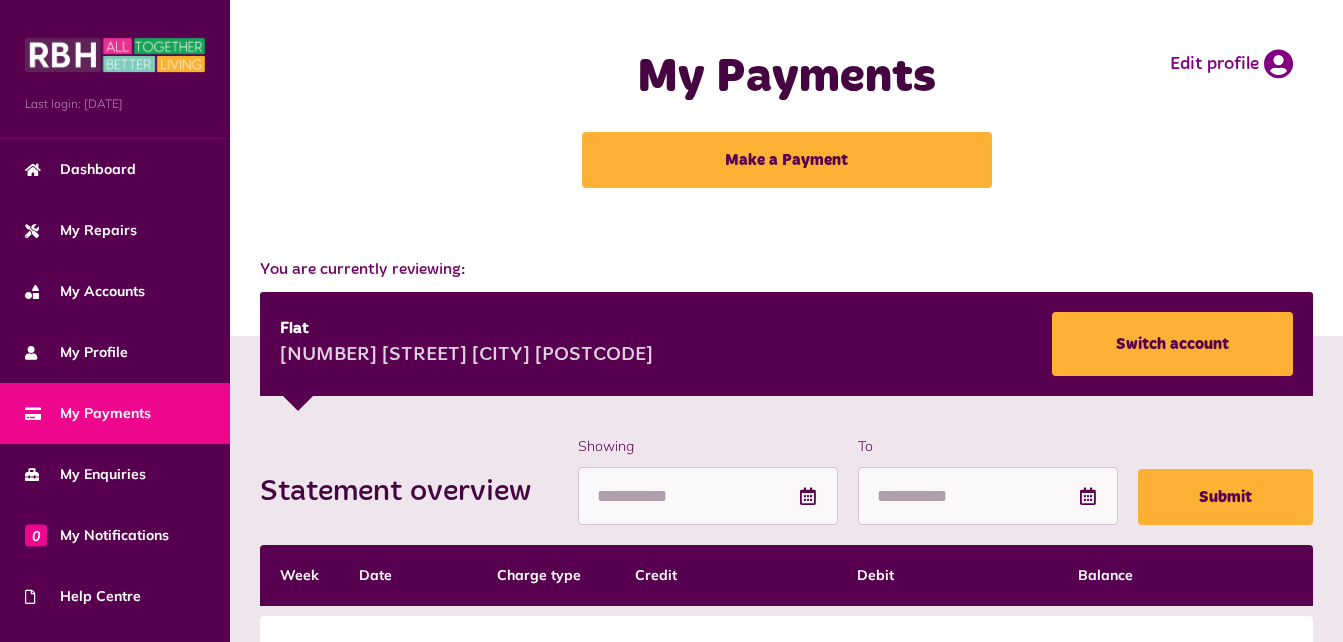scroll, scrollTop: 0, scrollLeft: 0, axis: both 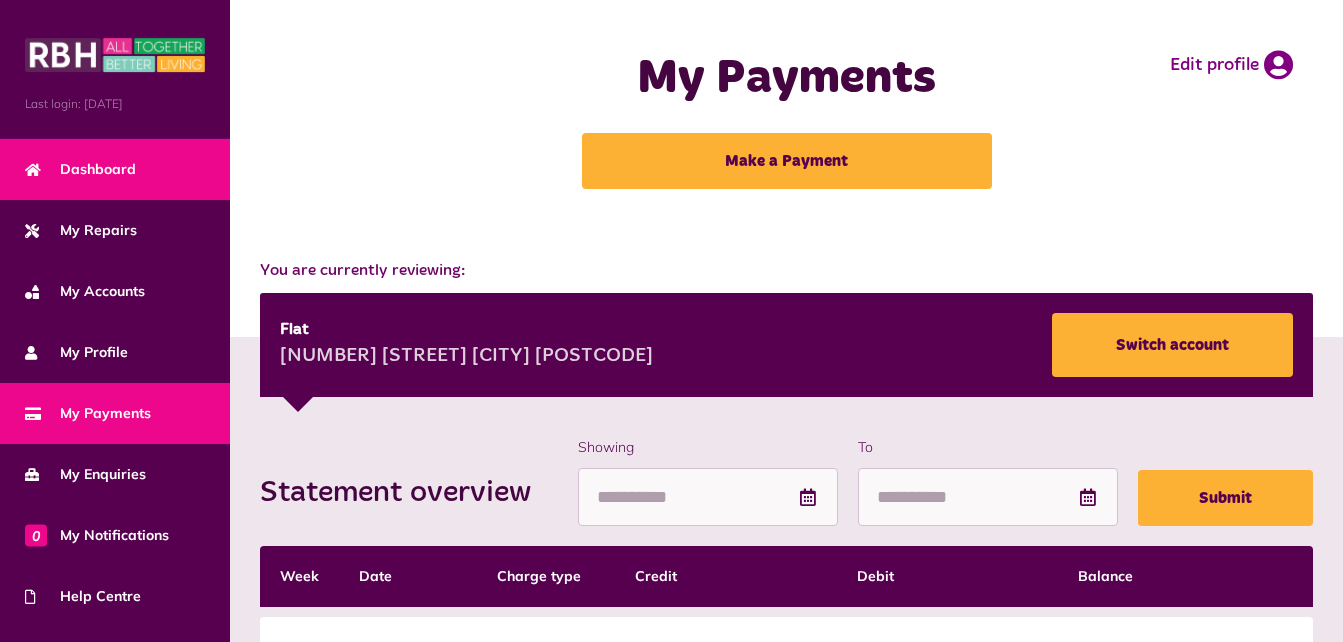 click on "Dashboard" at bounding box center (115, 169) 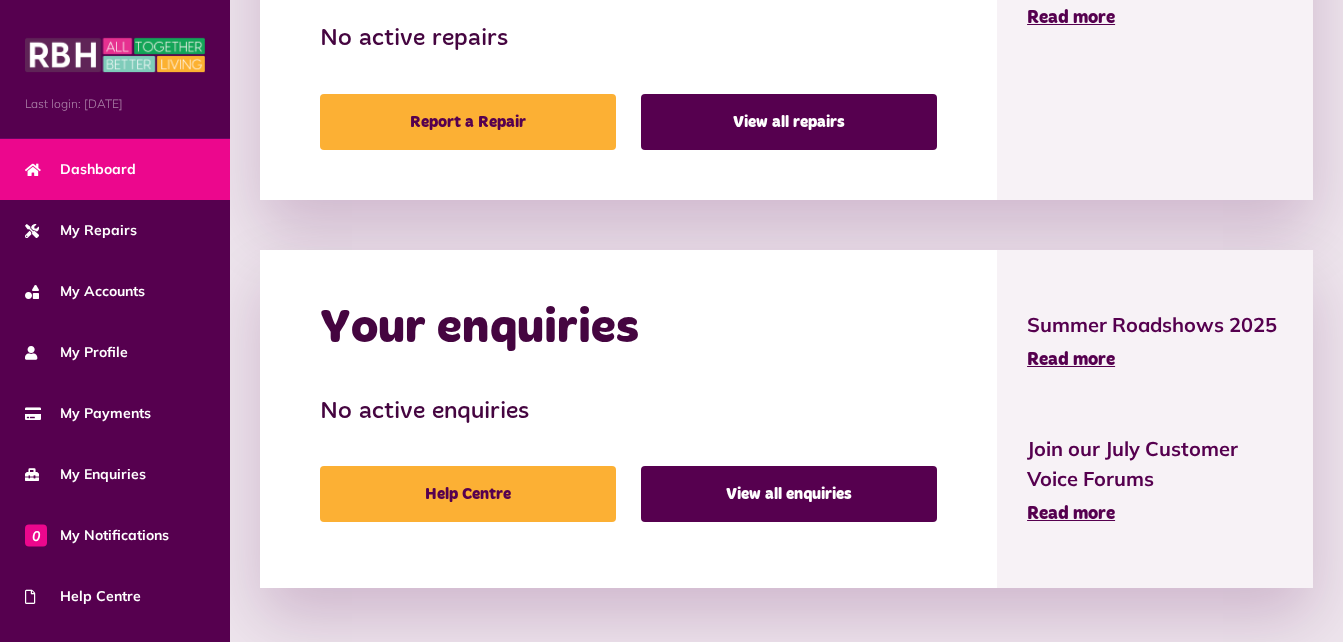 scroll, scrollTop: 1179, scrollLeft: 0, axis: vertical 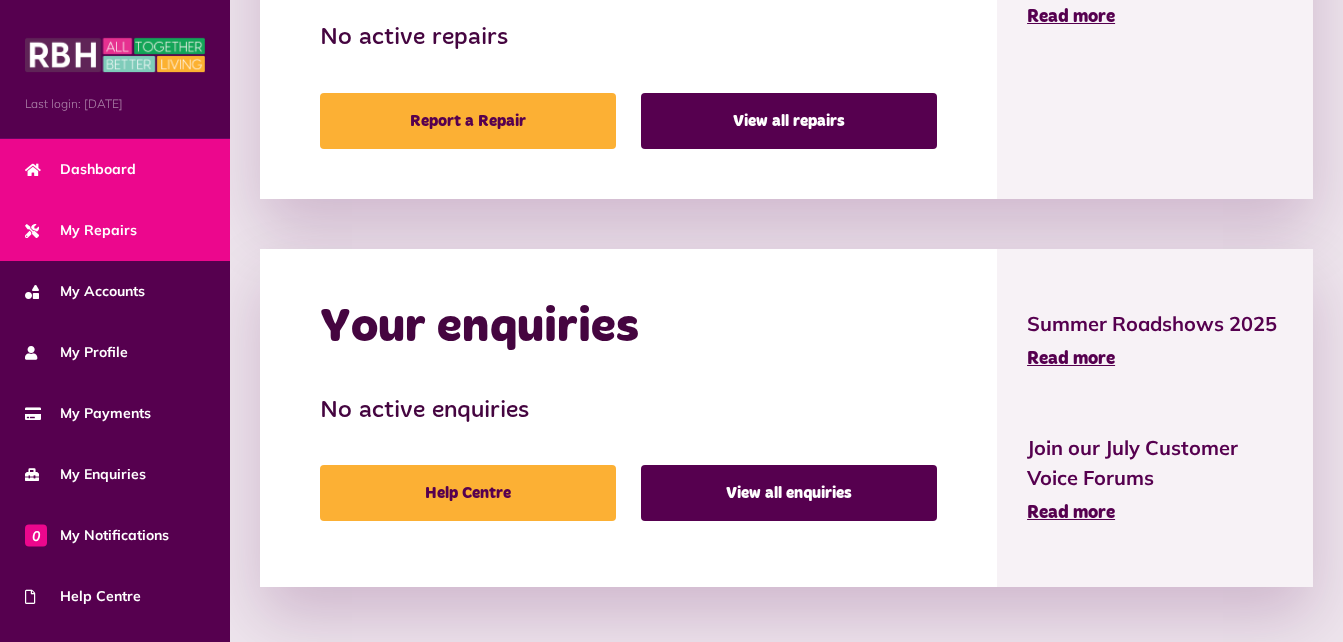 click on "My Repairs" at bounding box center [115, 230] 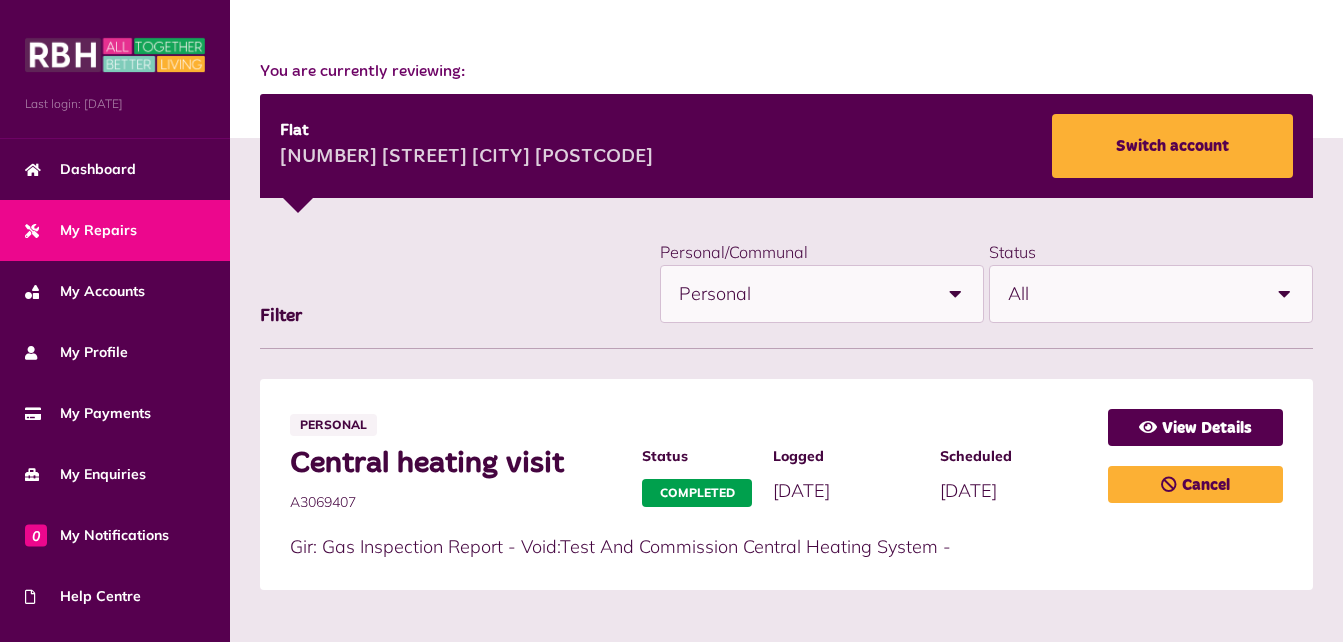 scroll, scrollTop: 207, scrollLeft: 0, axis: vertical 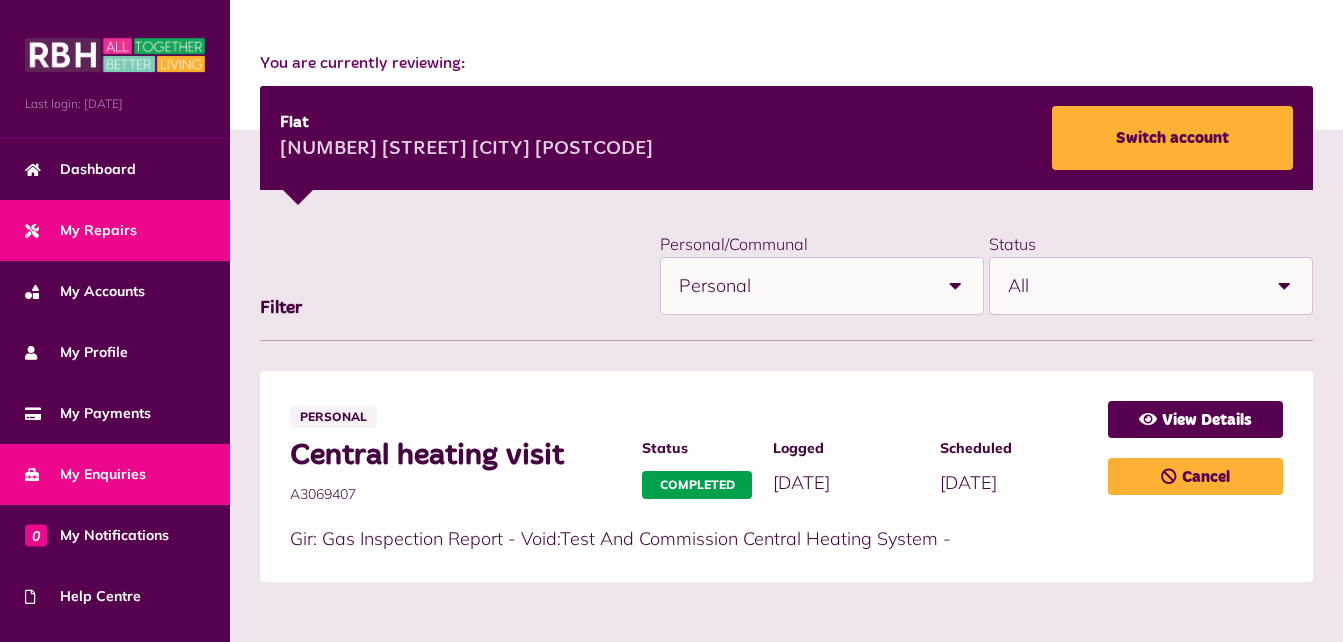 click on "My Enquiries" at bounding box center [115, 474] 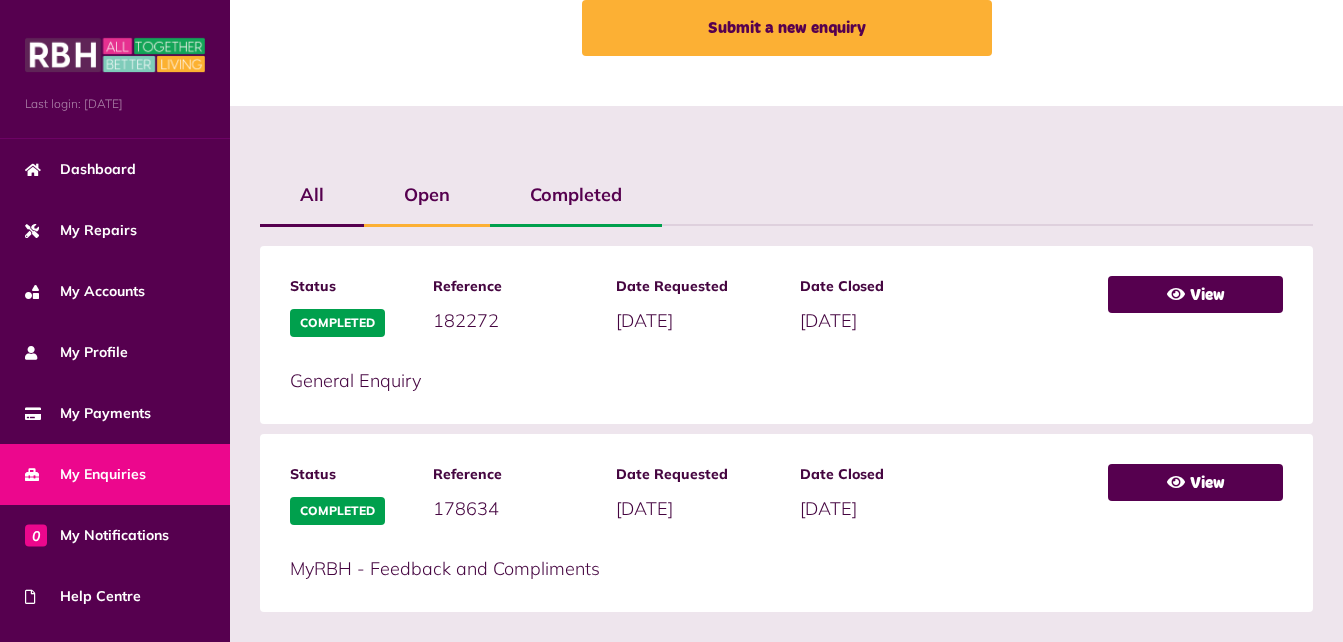 scroll, scrollTop: 377, scrollLeft: 0, axis: vertical 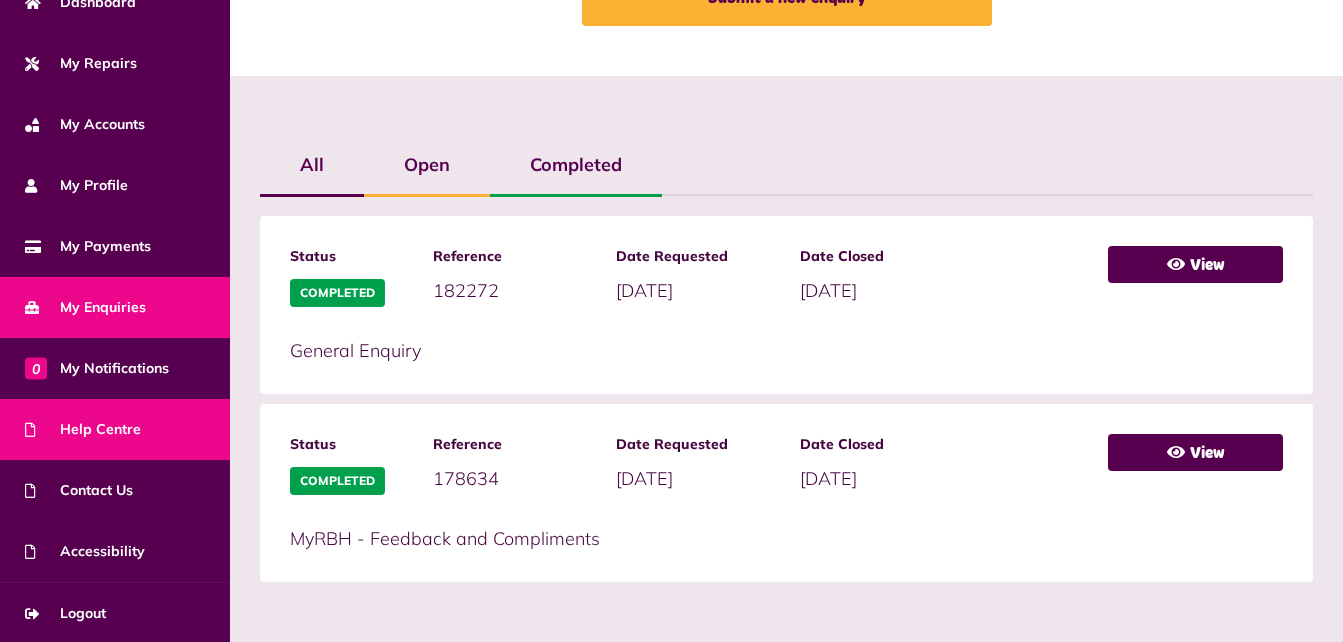 click on "Help Centre" at bounding box center [83, 429] 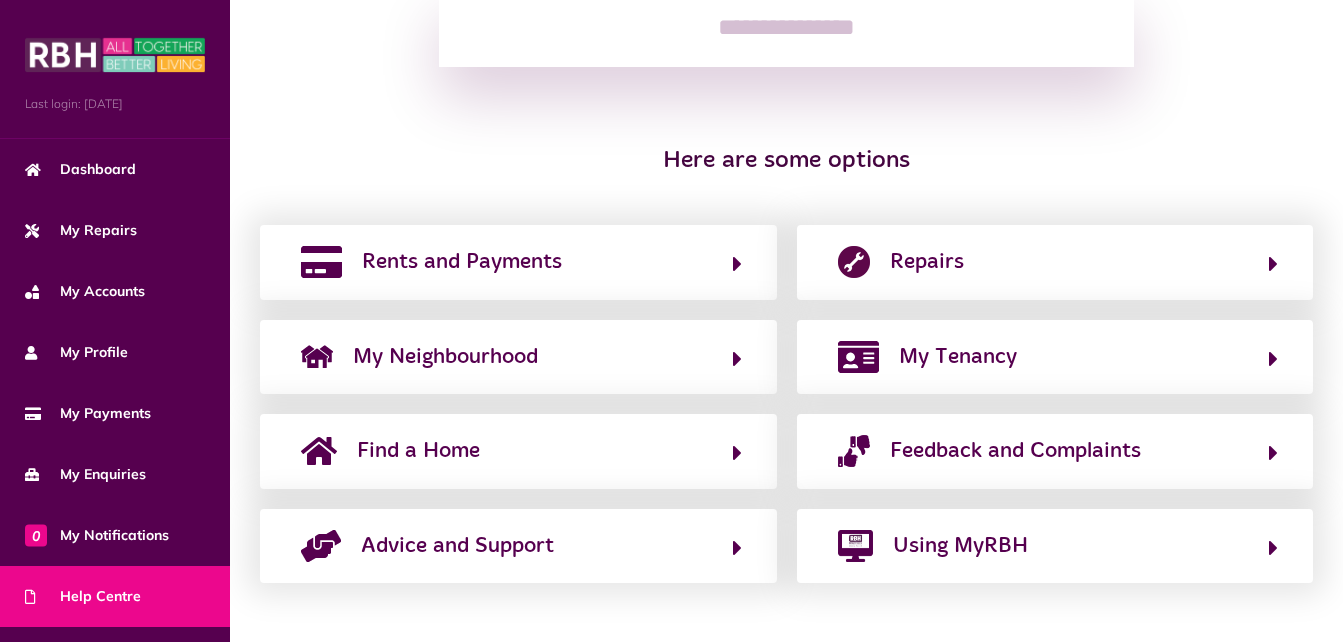 scroll, scrollTop: 338, scrollLeft: 0, axis: vertical 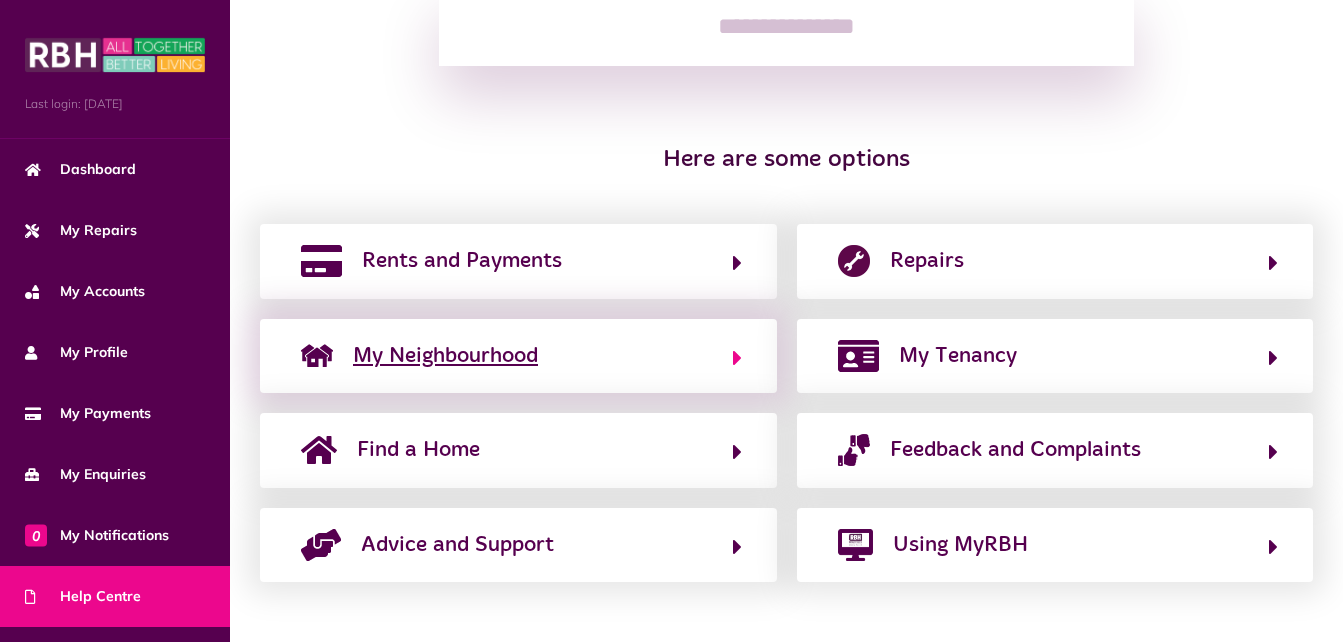 click on "My Neighbourhood" 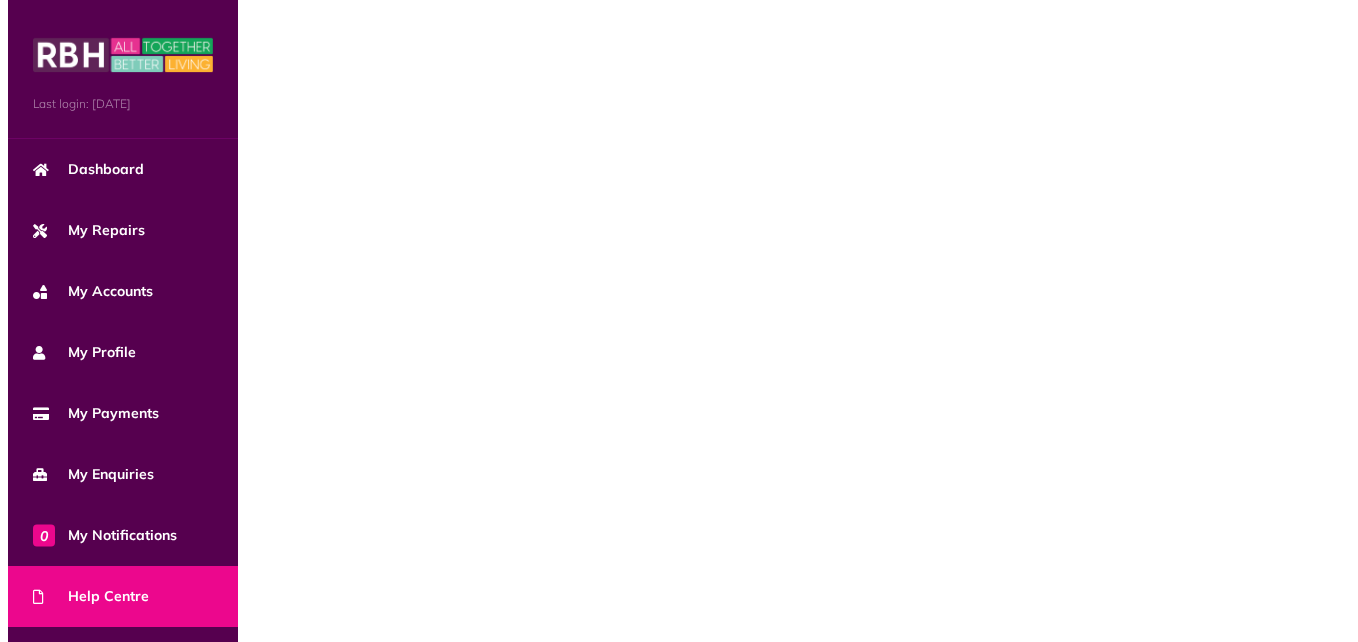 scroll, scrollTop: 0, scrollLeft: 0, axis: both 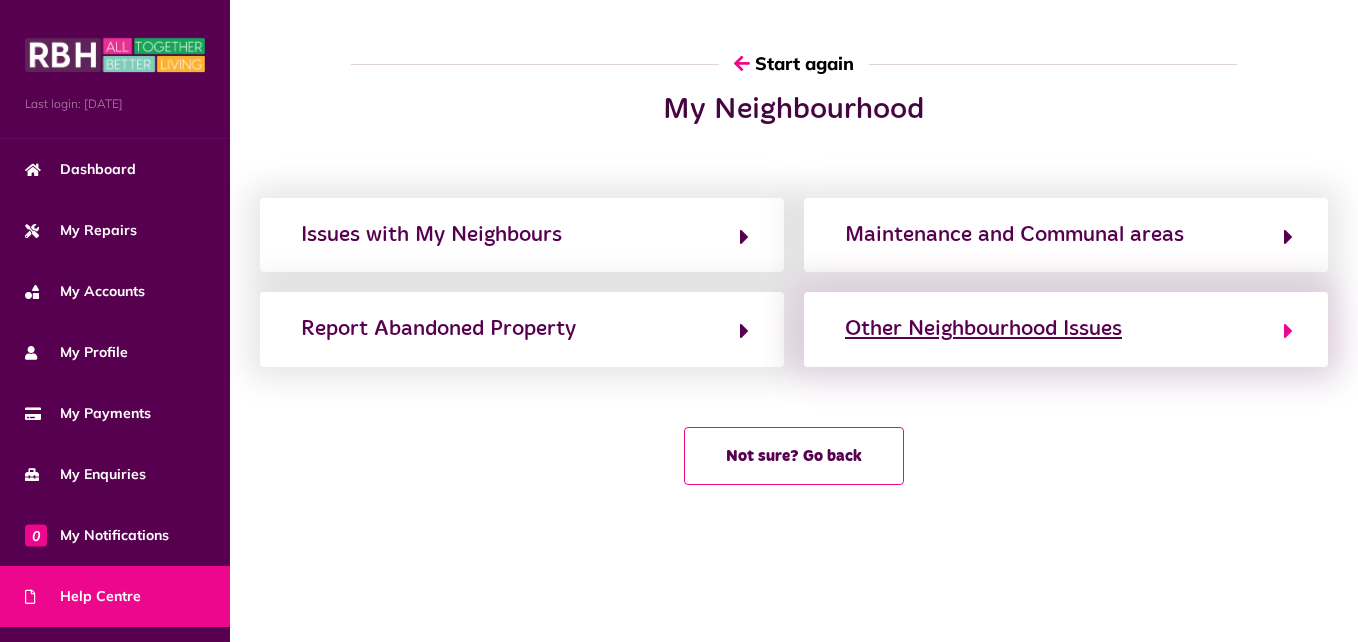 click on "Other Neighbourhood Issues" 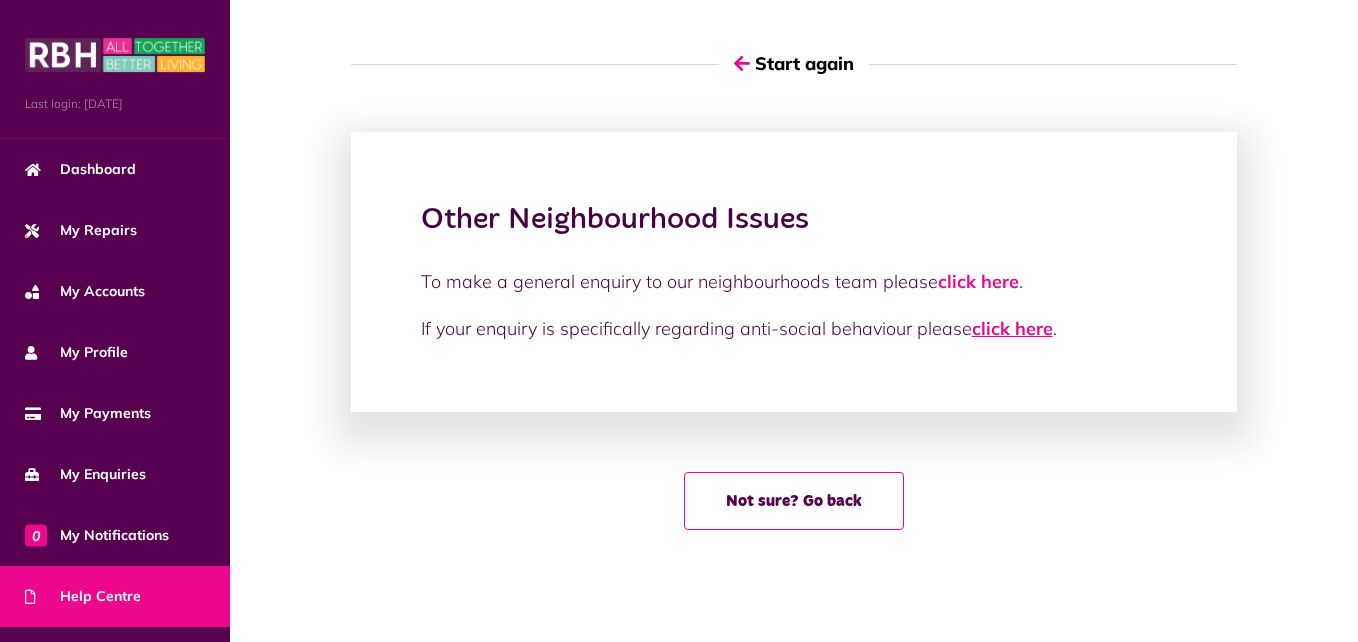 click on "click here" 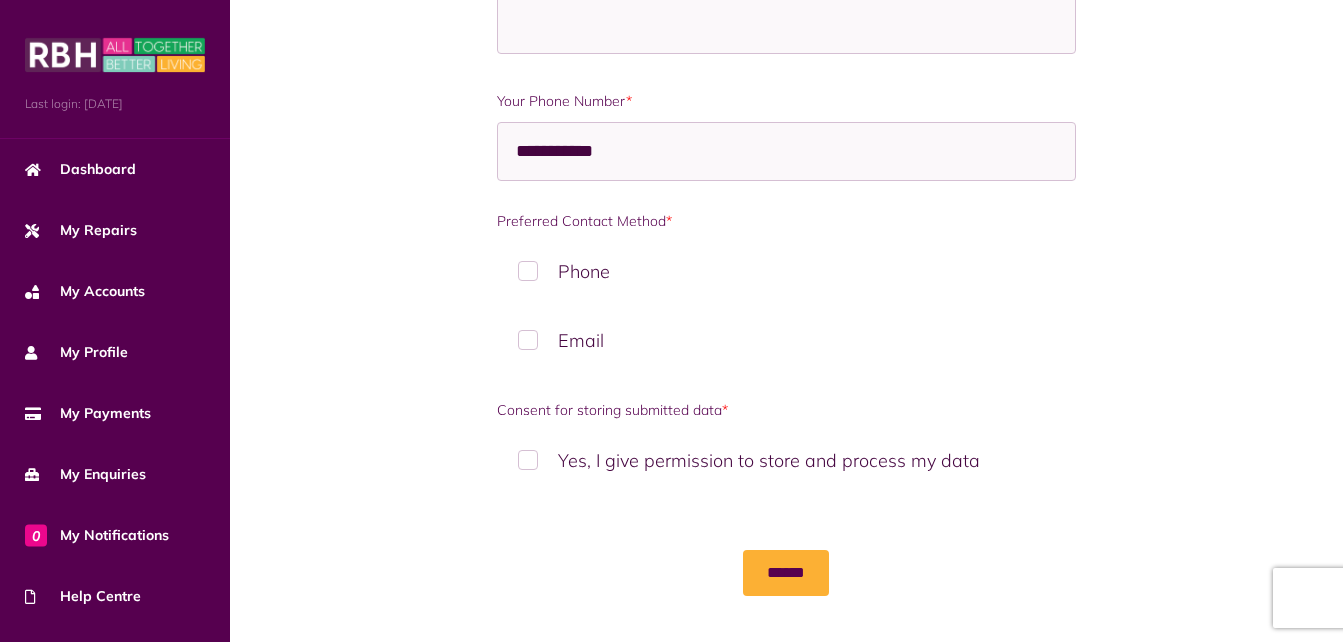 scroll, scrollTop: 2389, scrollLeft: 0, axis: vertical 